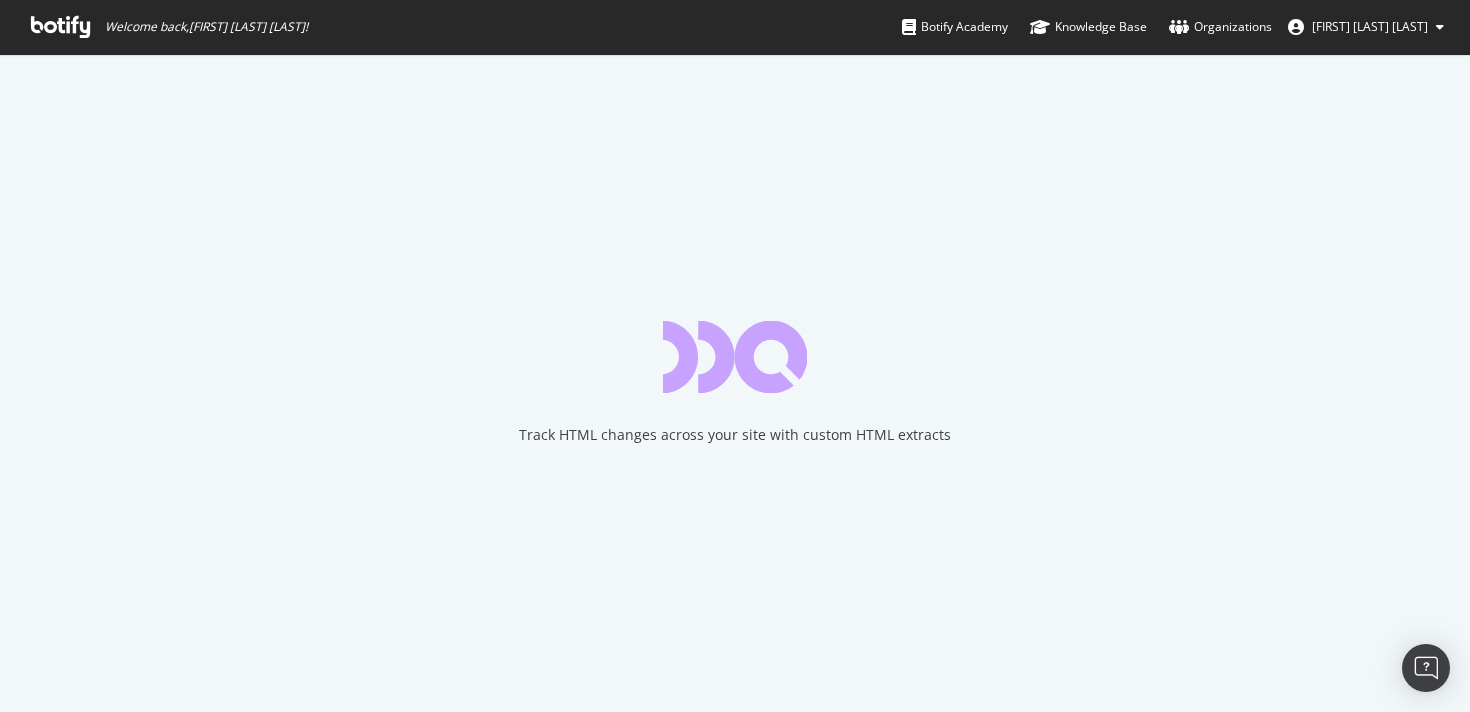 scroll, scrollTop: 0, scrollLeft: 0, axis: both 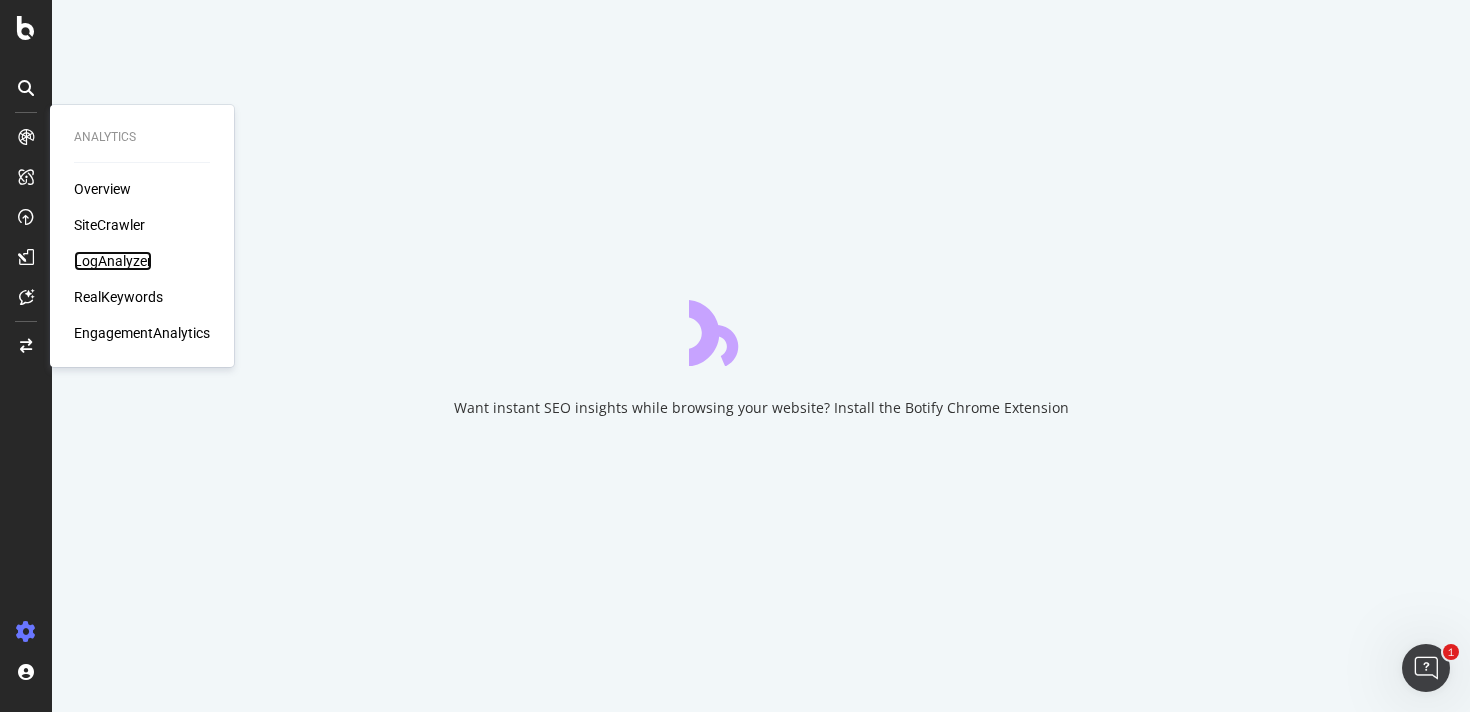 click on "LogAnalyzer" at bounding box center (113, 261) 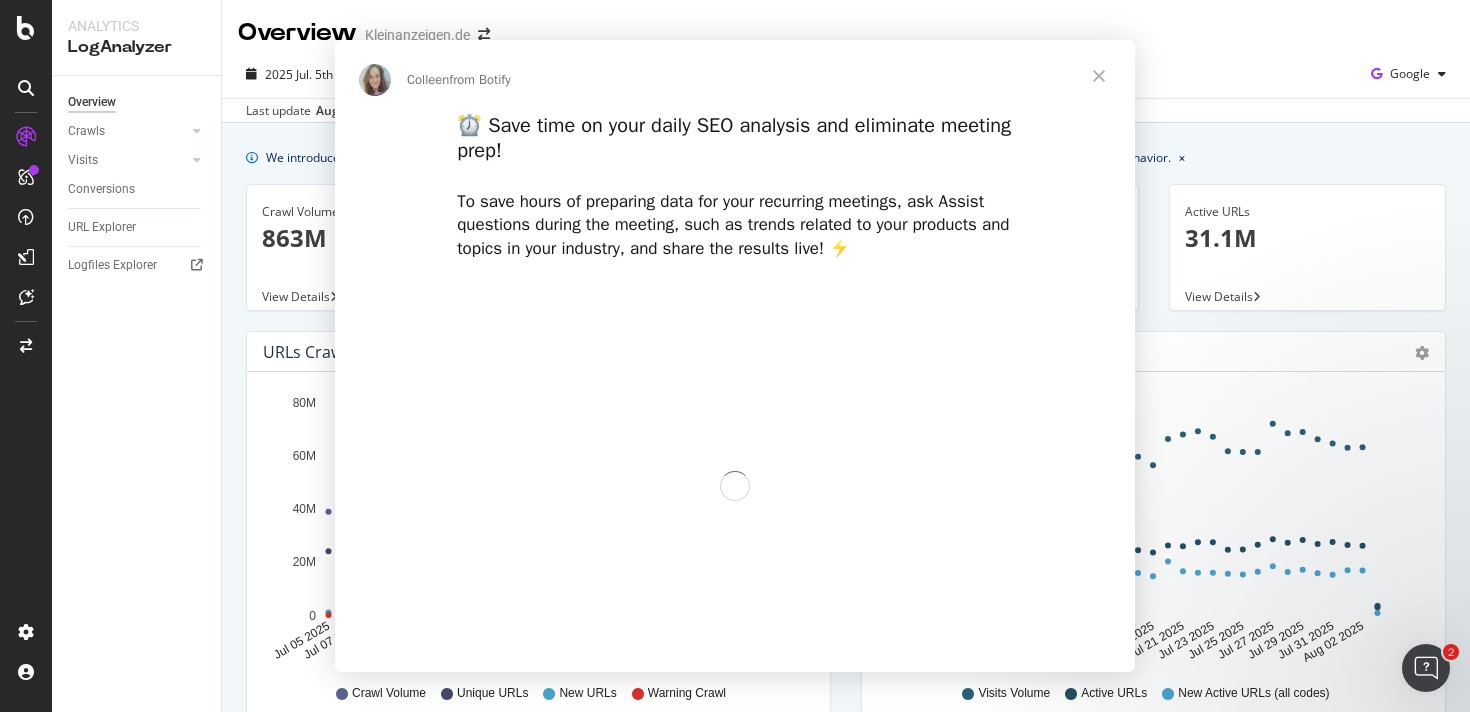 scroll, scrollTop: 0, scrollLeft: 0, axis: both 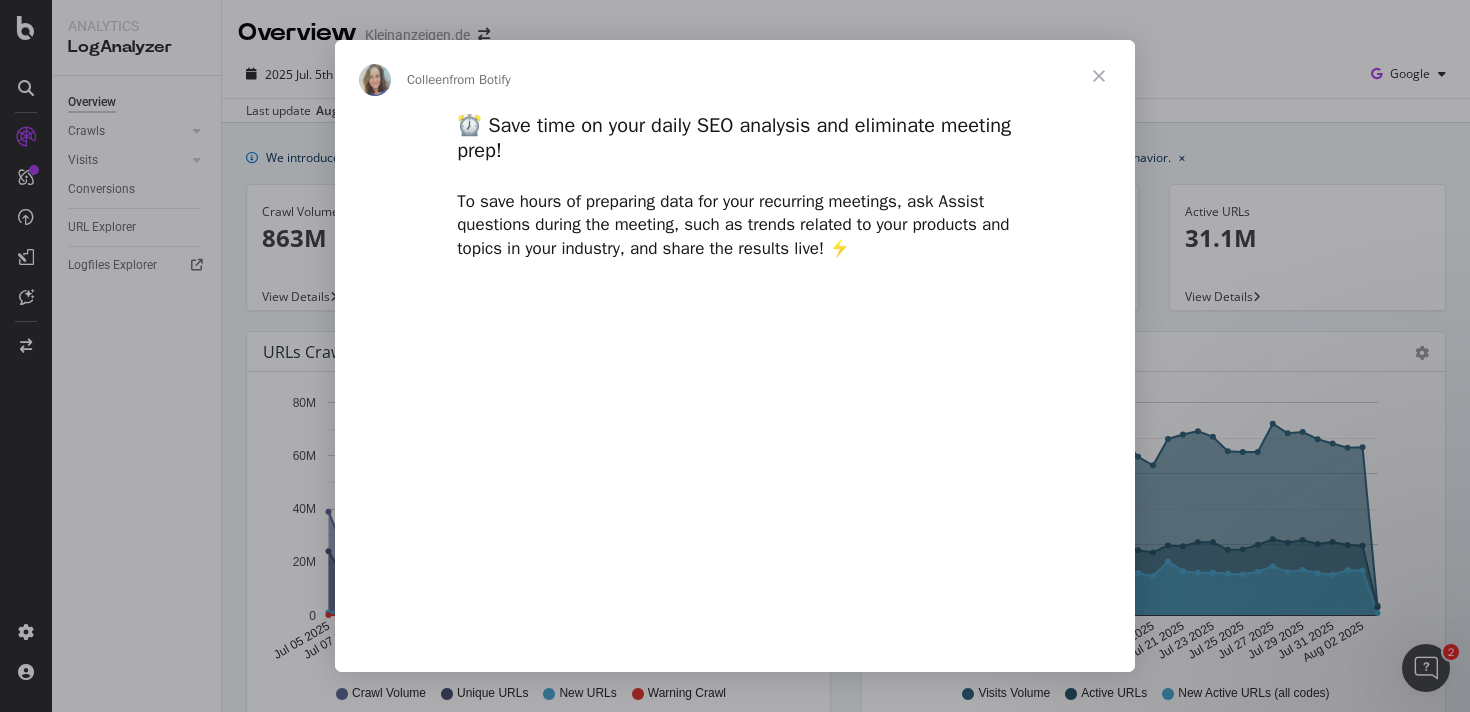 type on "2743333" 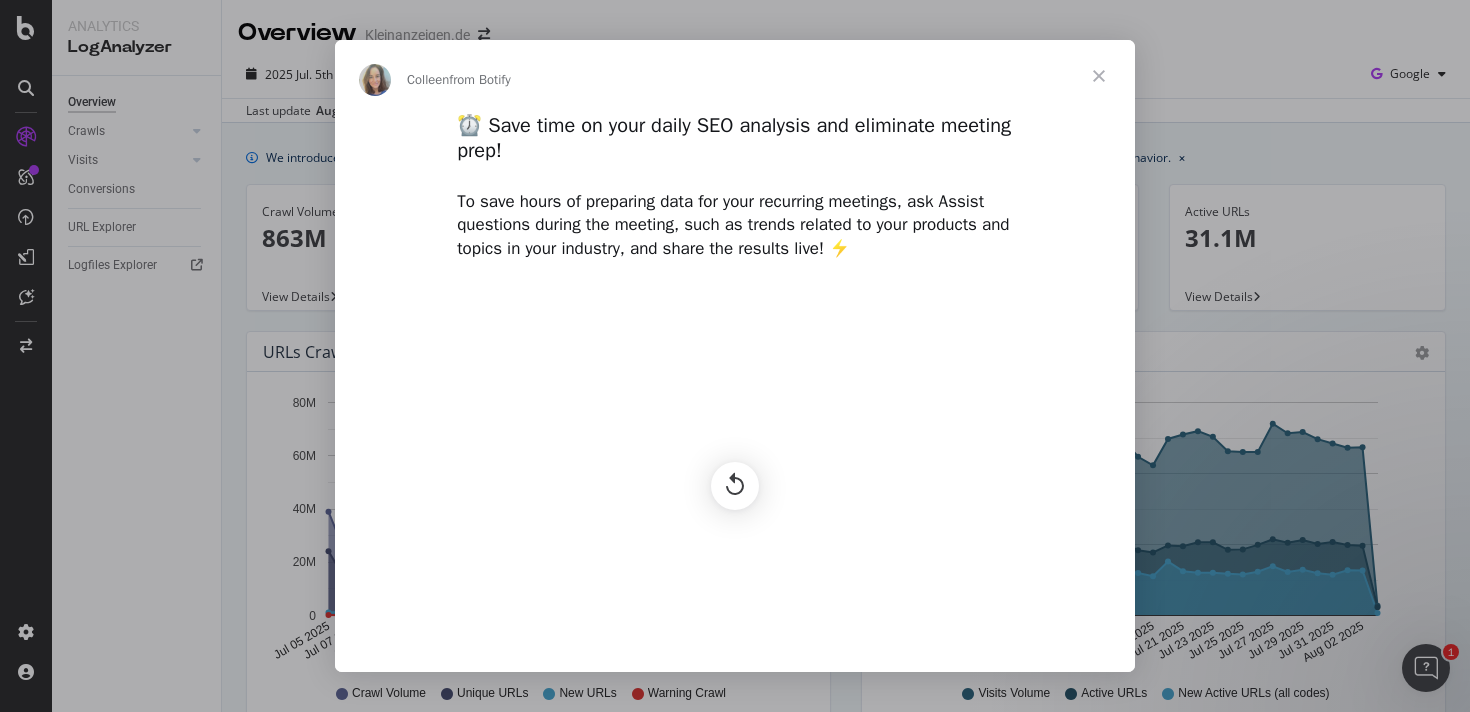 click at bounding box center (735, 356) 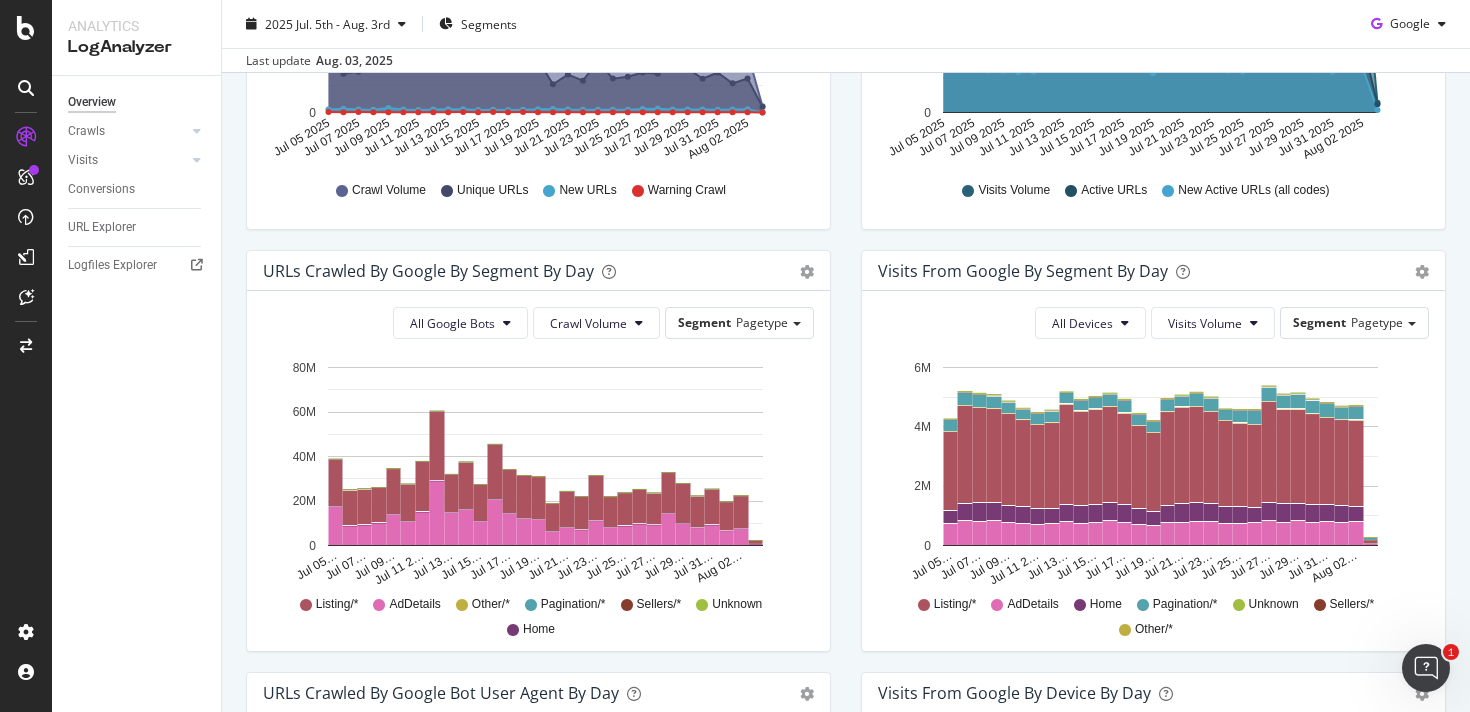 scroll, scrollTop: 487, scrollLeft: 0, axis: vertical 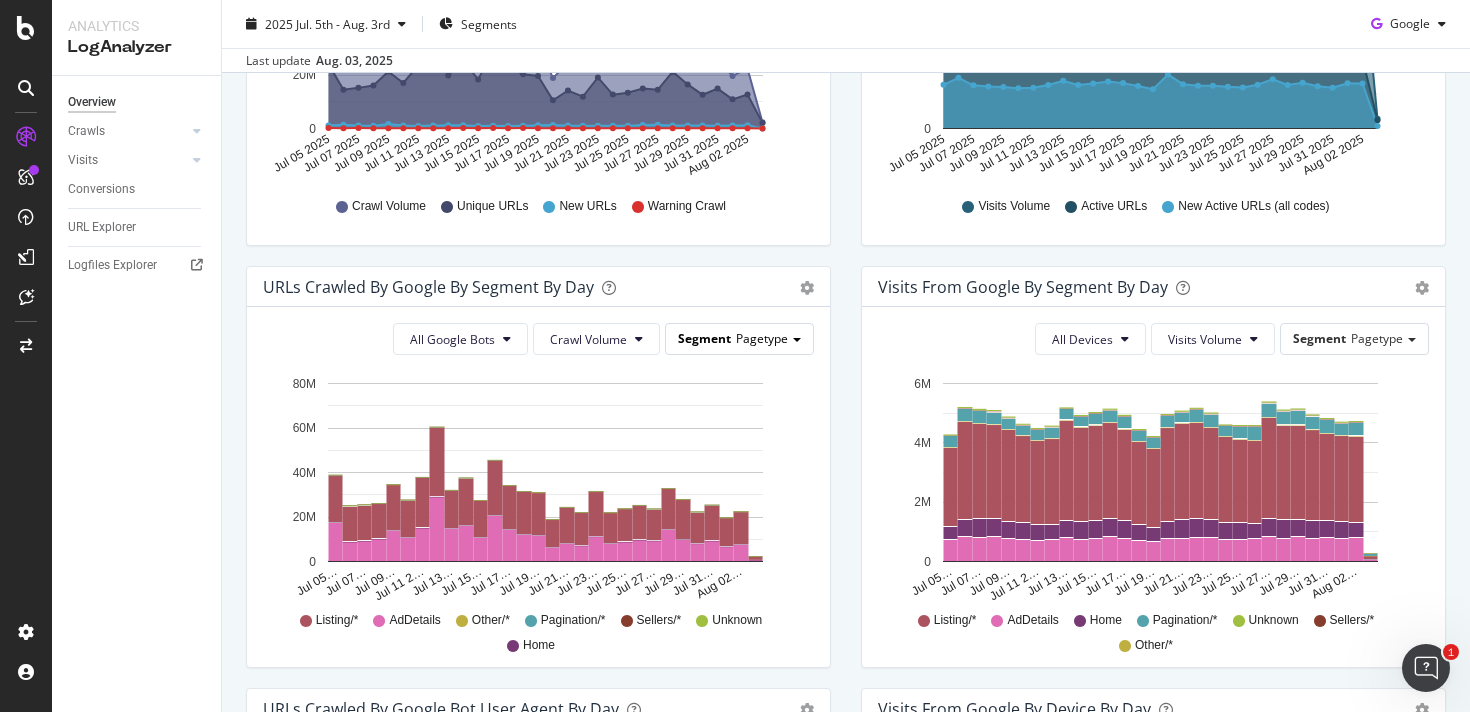 click on "Segment" at bounding box center (704, 338) 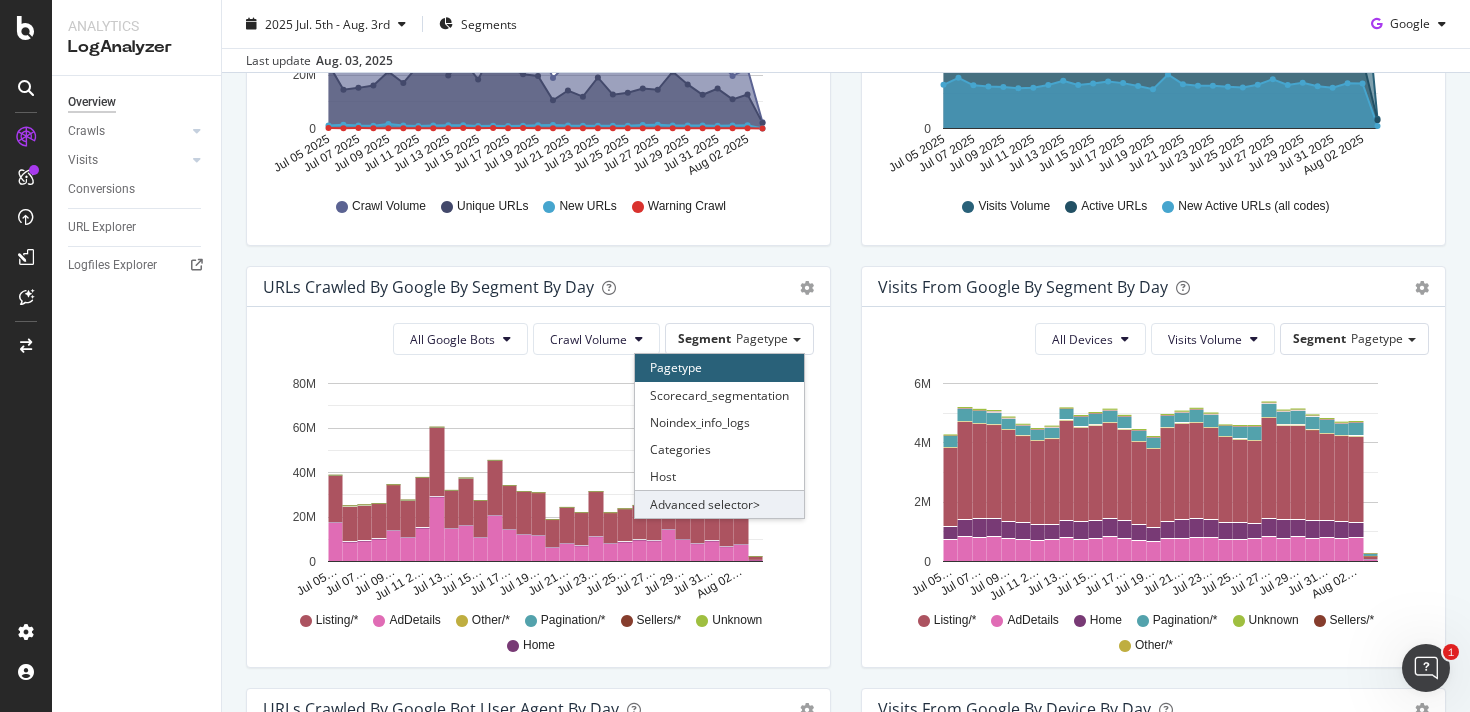 click on "Advanced selector  >" at bounding box center [719, 504] 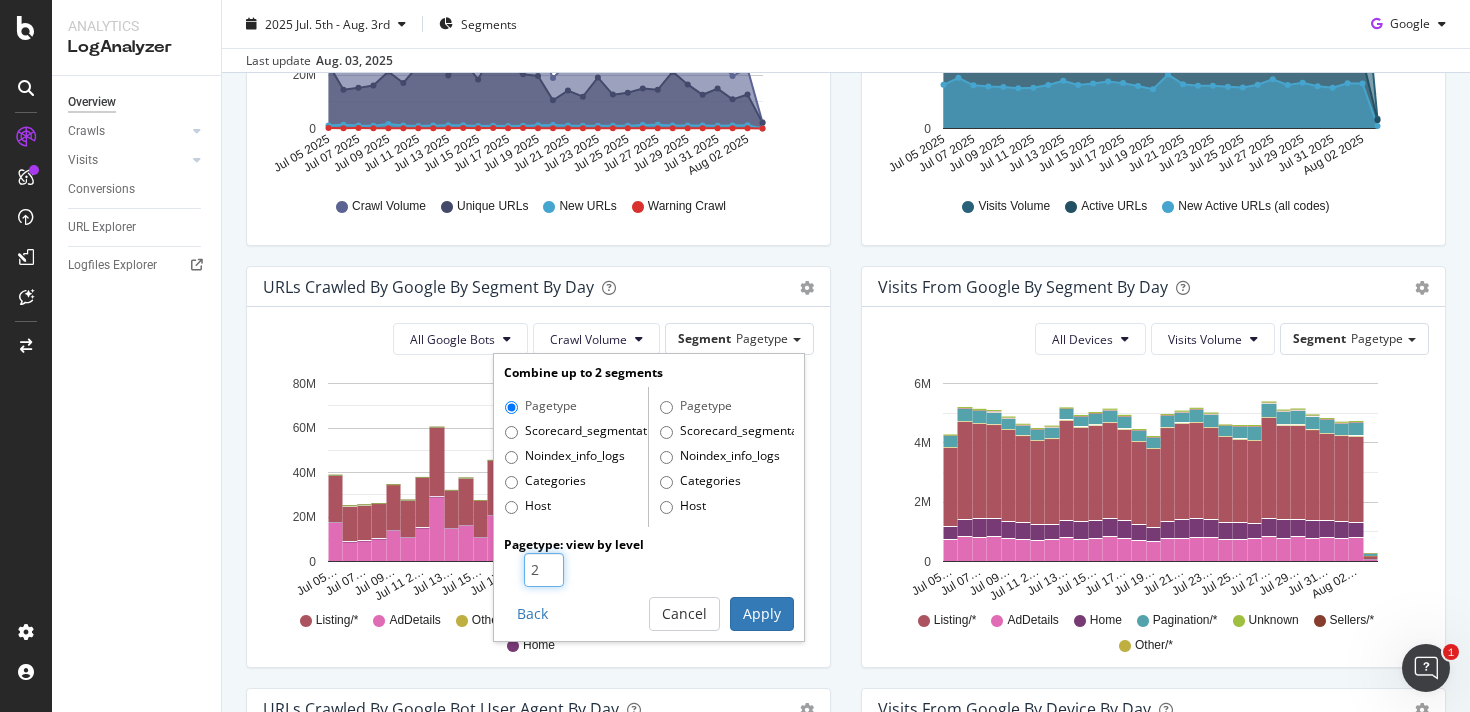 click on "2" at bounding box center (544, 570) 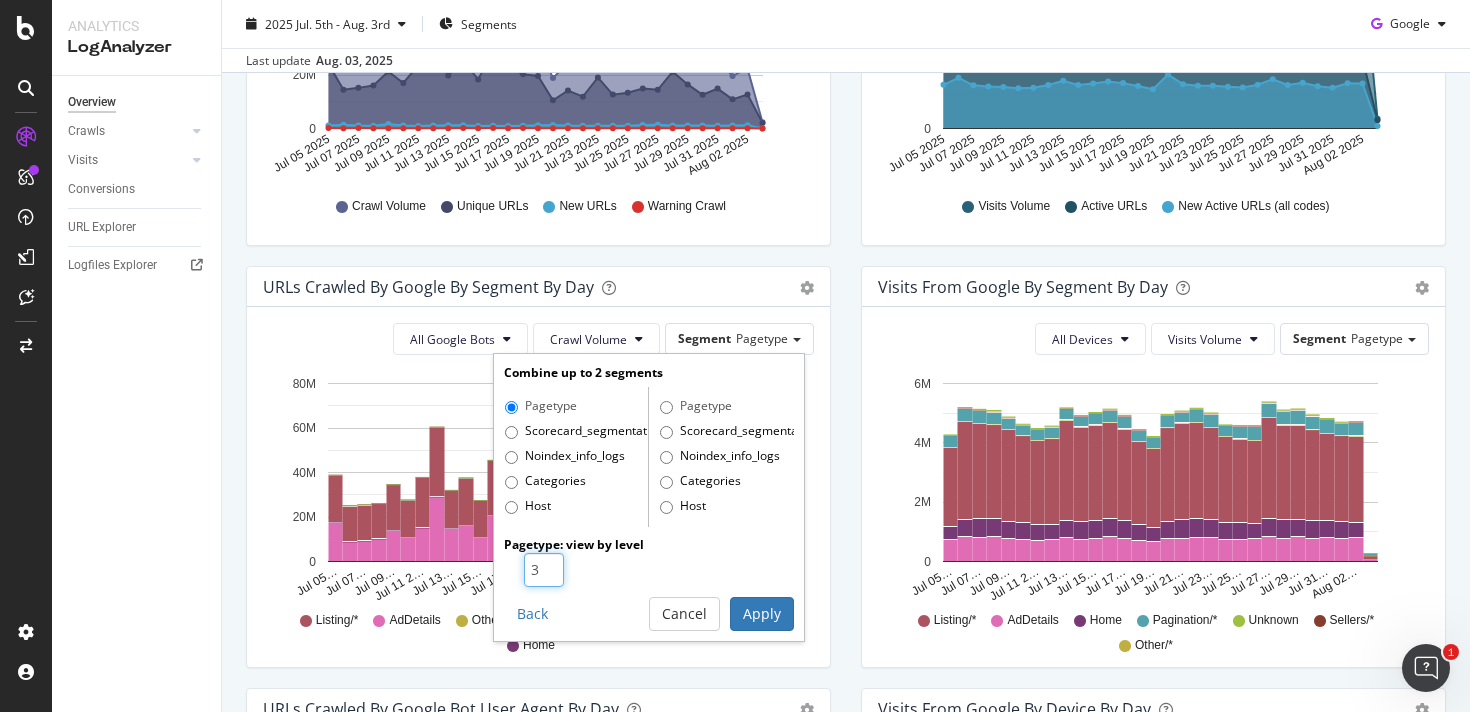 click on "3" at bounding box center (544, 570) 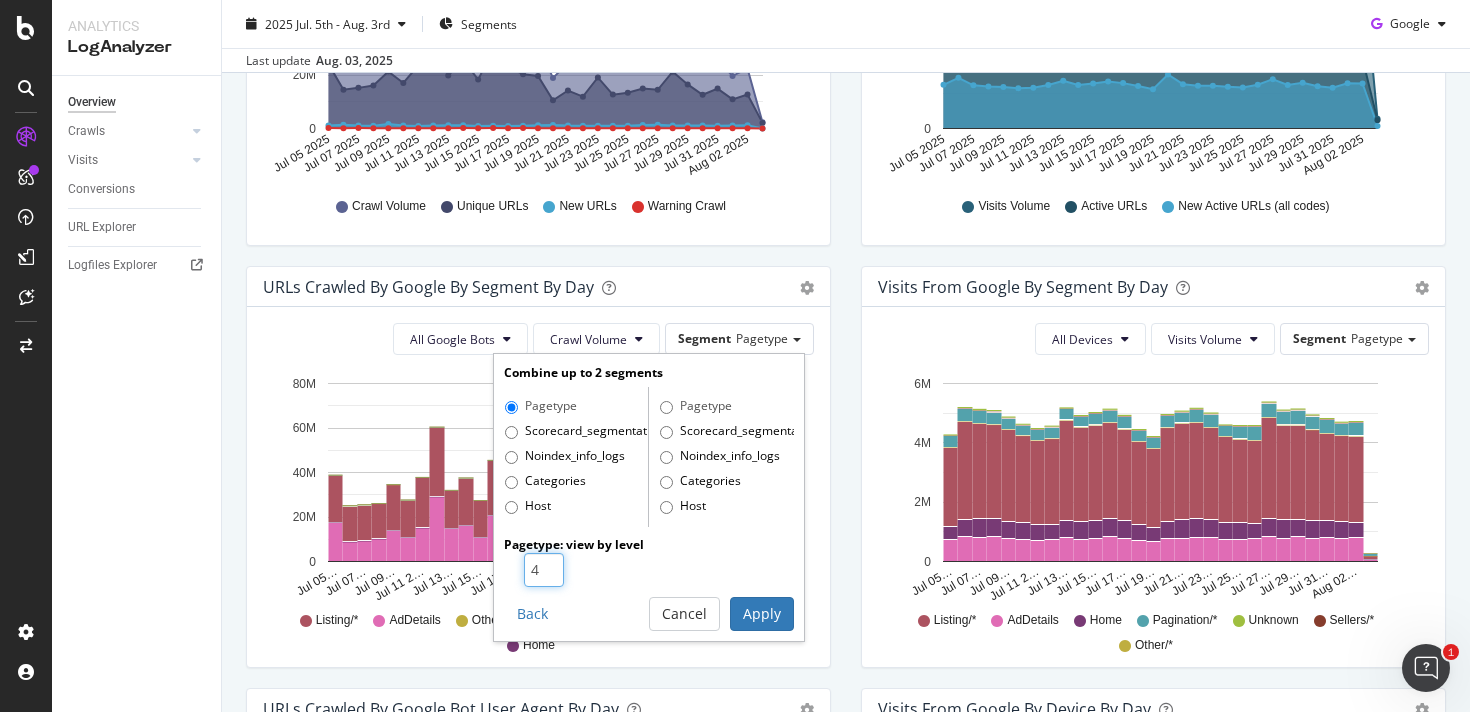 type on "4" 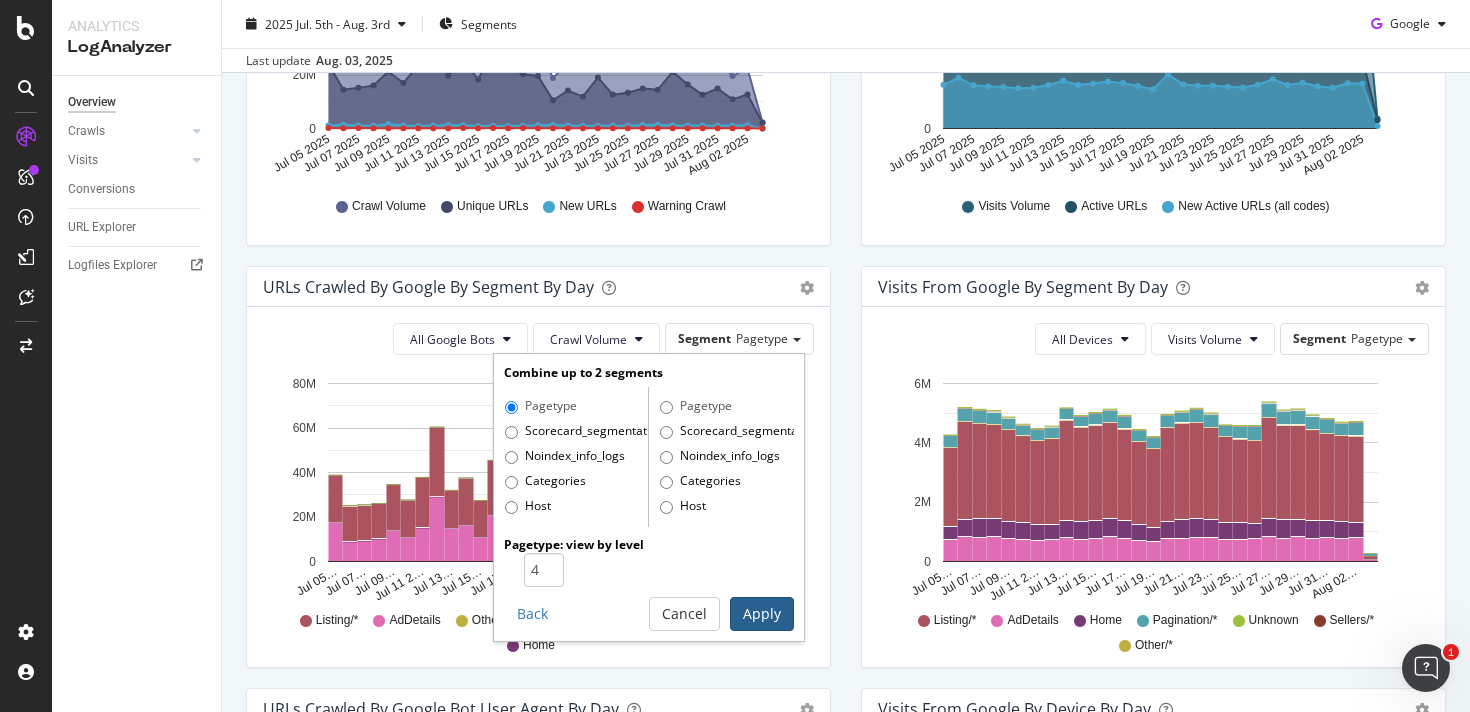 click on "Apply" at bounding box center (762, 614) 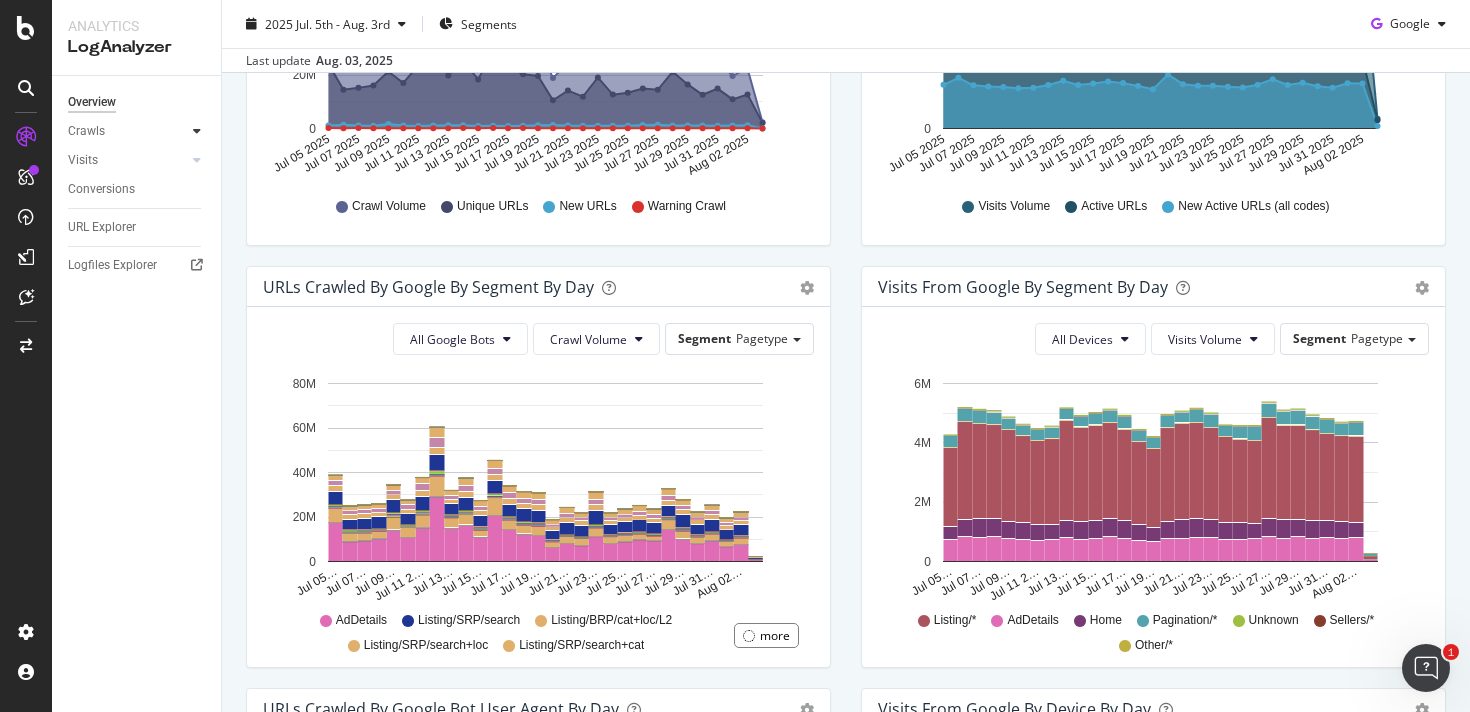 click at bounding box center [197, 131] 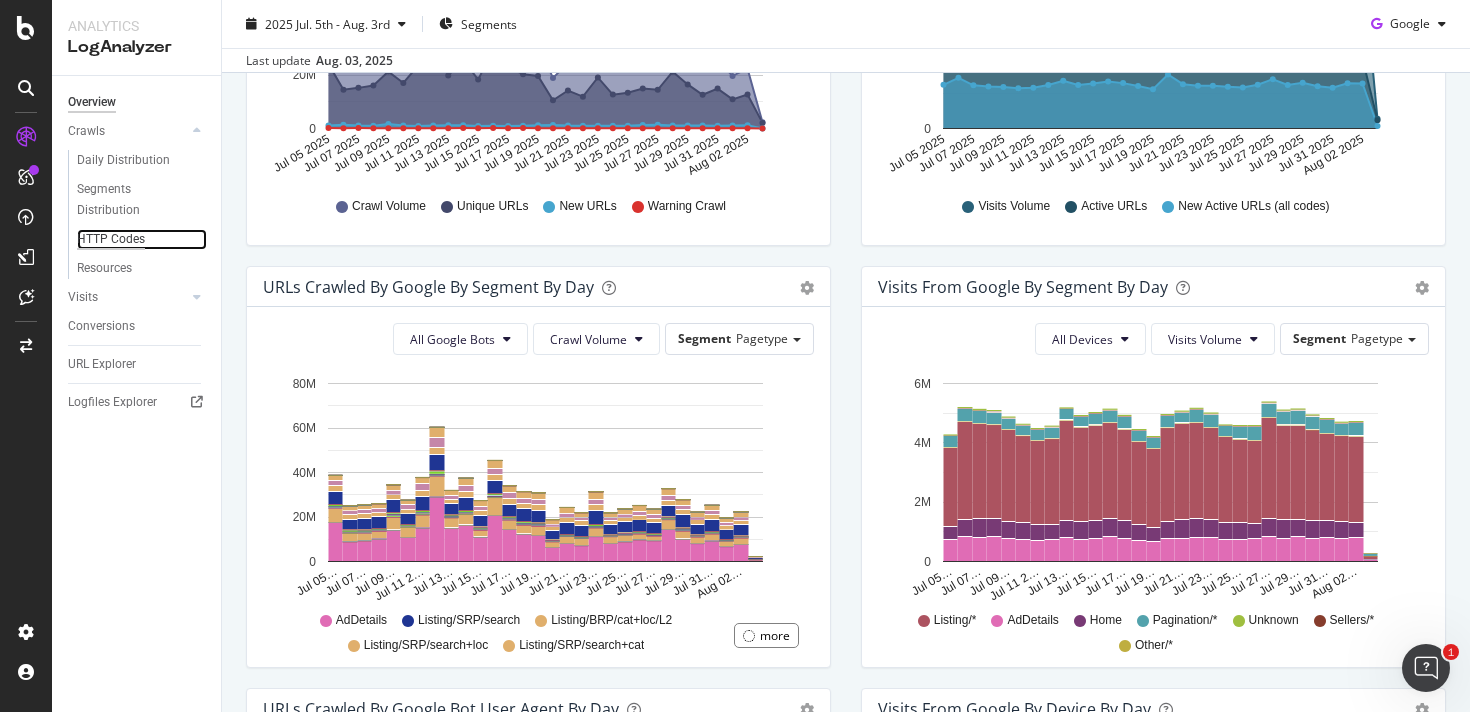 click on "HTTP Codes" at bounding box center (111, 239) 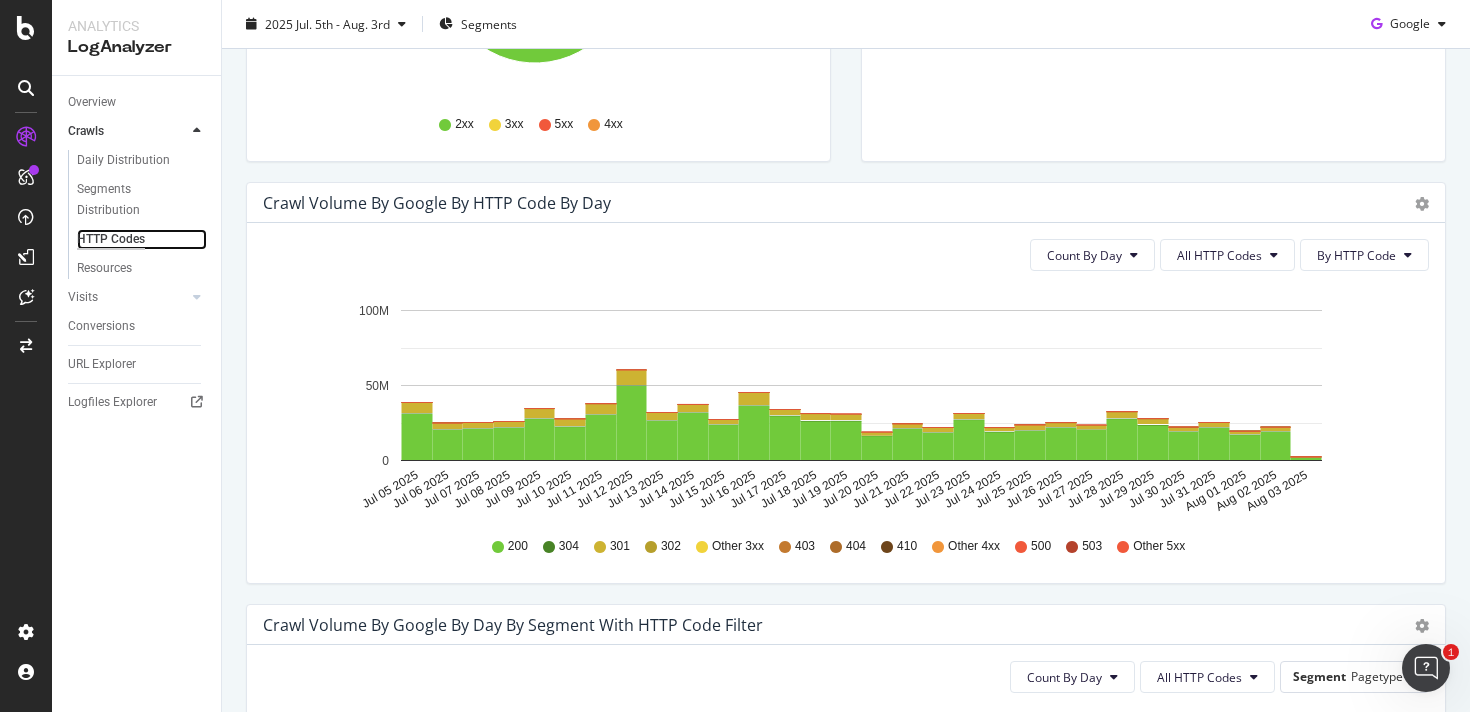 scroll, scrollTop: 509, scrollLeft: 0, axis: vertical 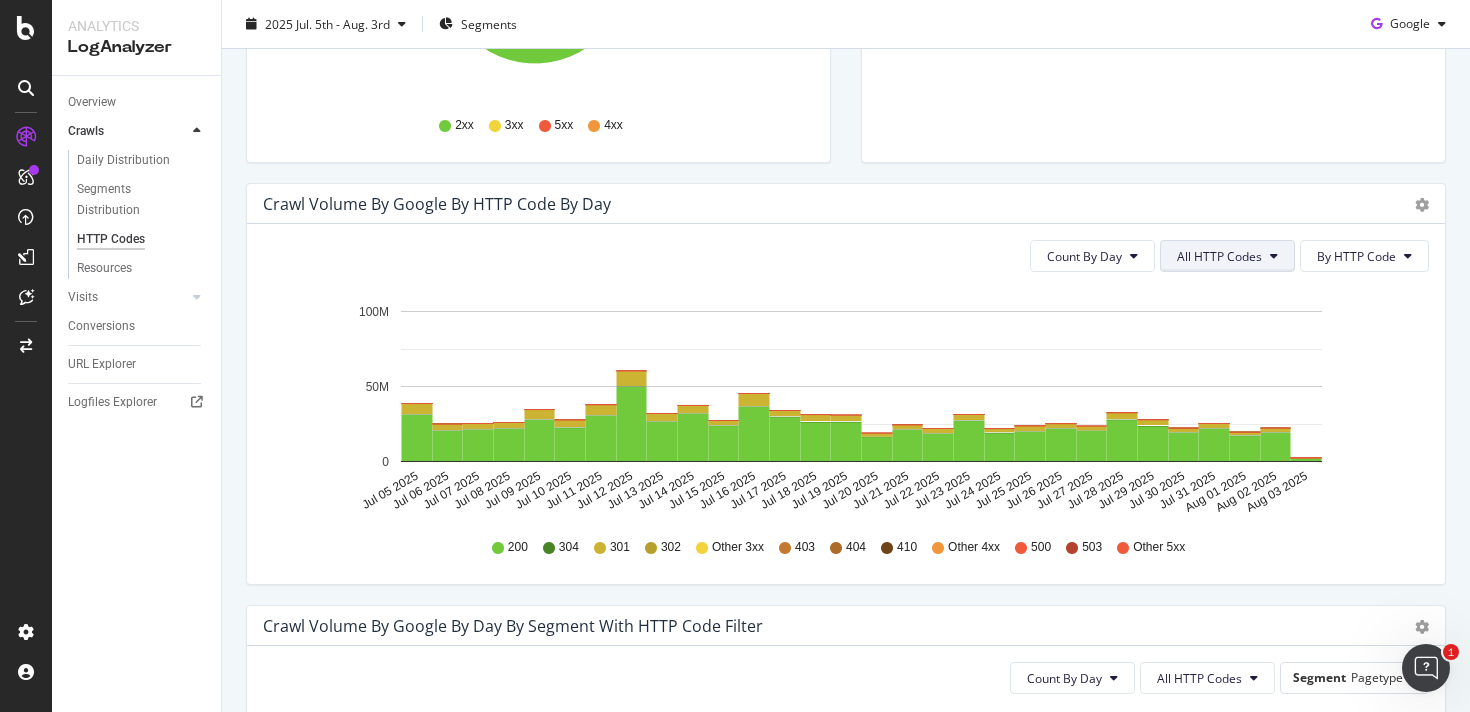 click on "All HTTP Codes" at bounding box center [1227, 256] 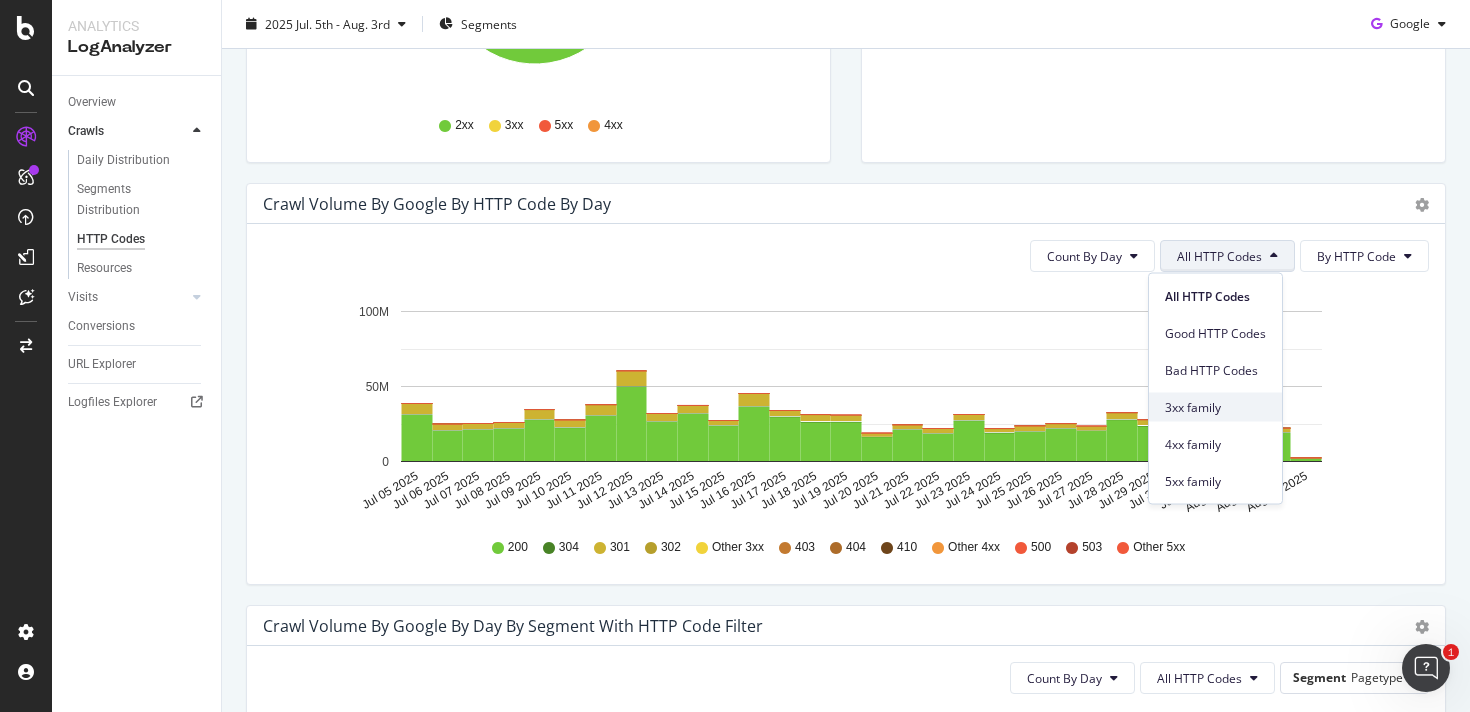 click on "3xx family" at bounding box center [1215, 407] 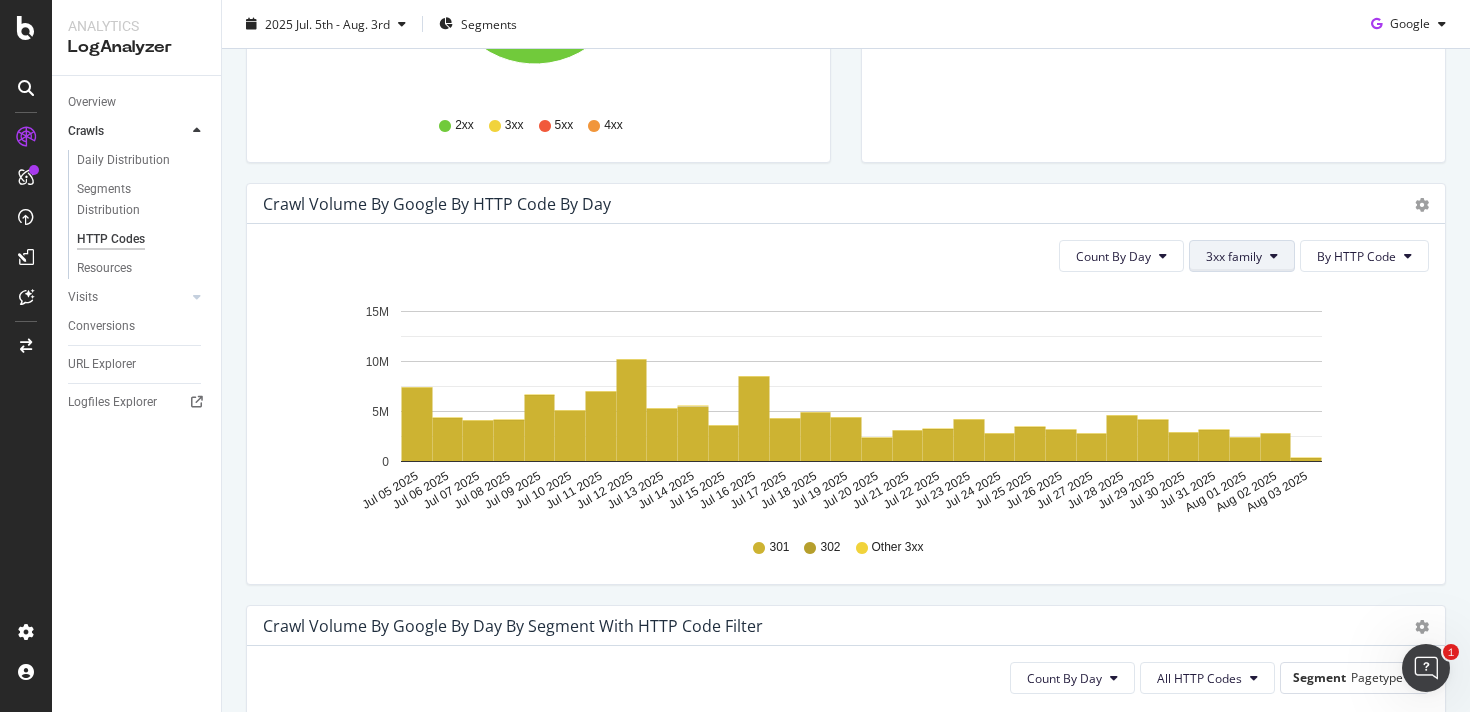 click on "3xx family" at bounding box center [1234, 256] 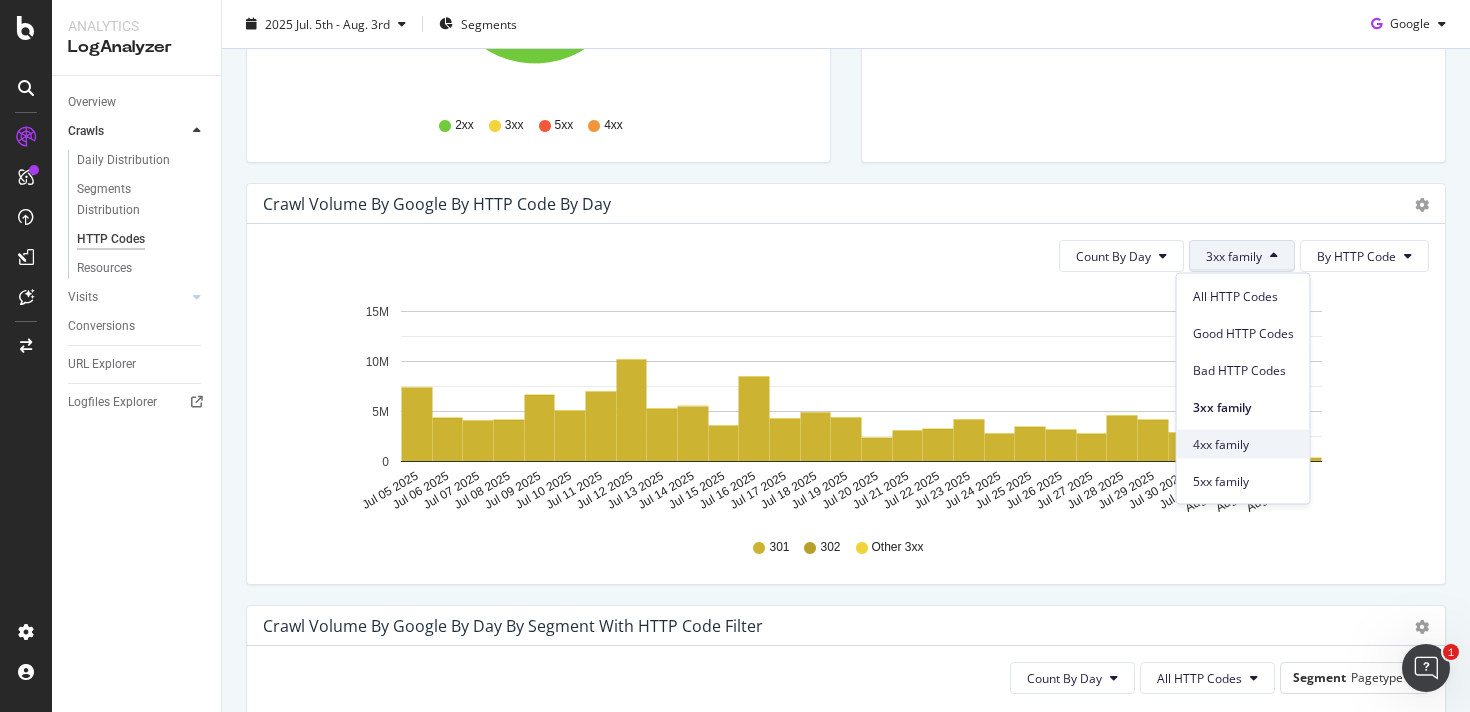 click on "4xx family" at bounding box center (1243, 444) 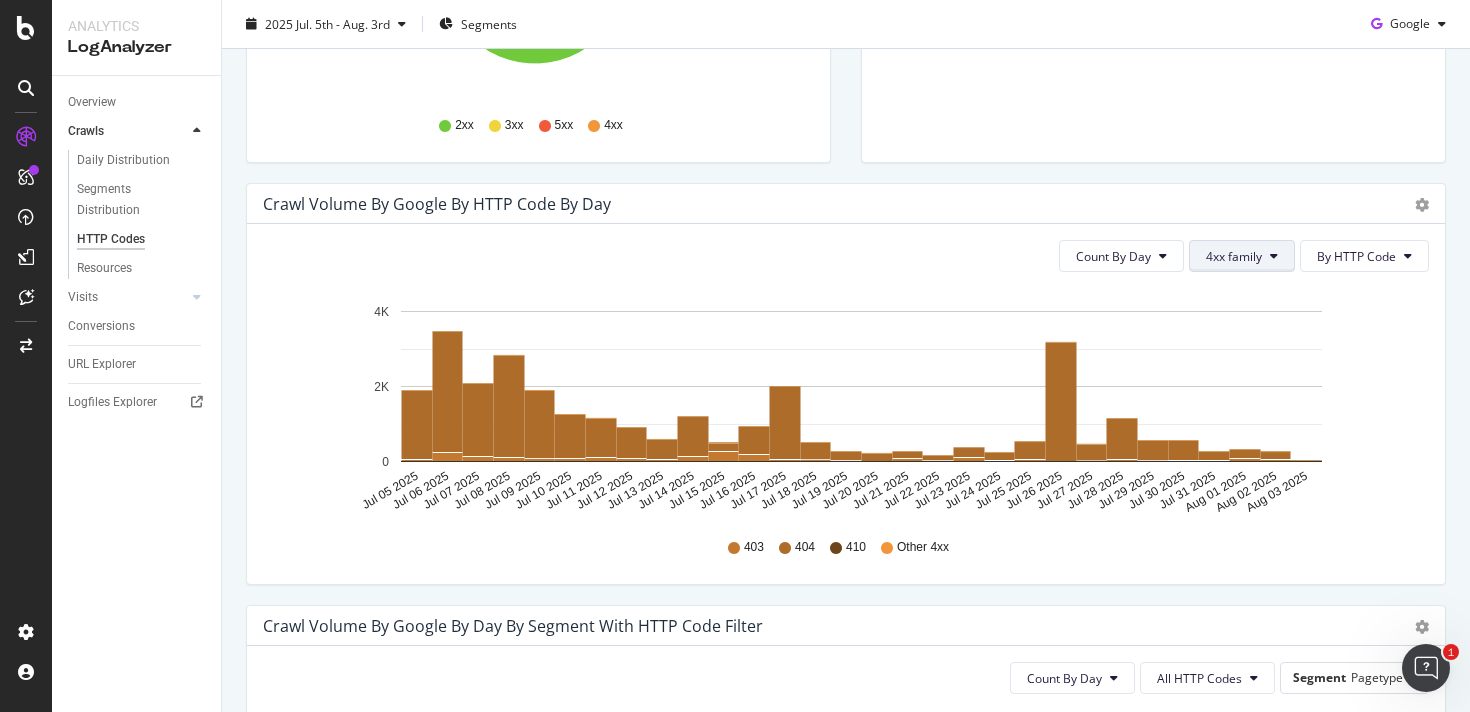 click on "4xx family" at bounding box center [1234, 256] 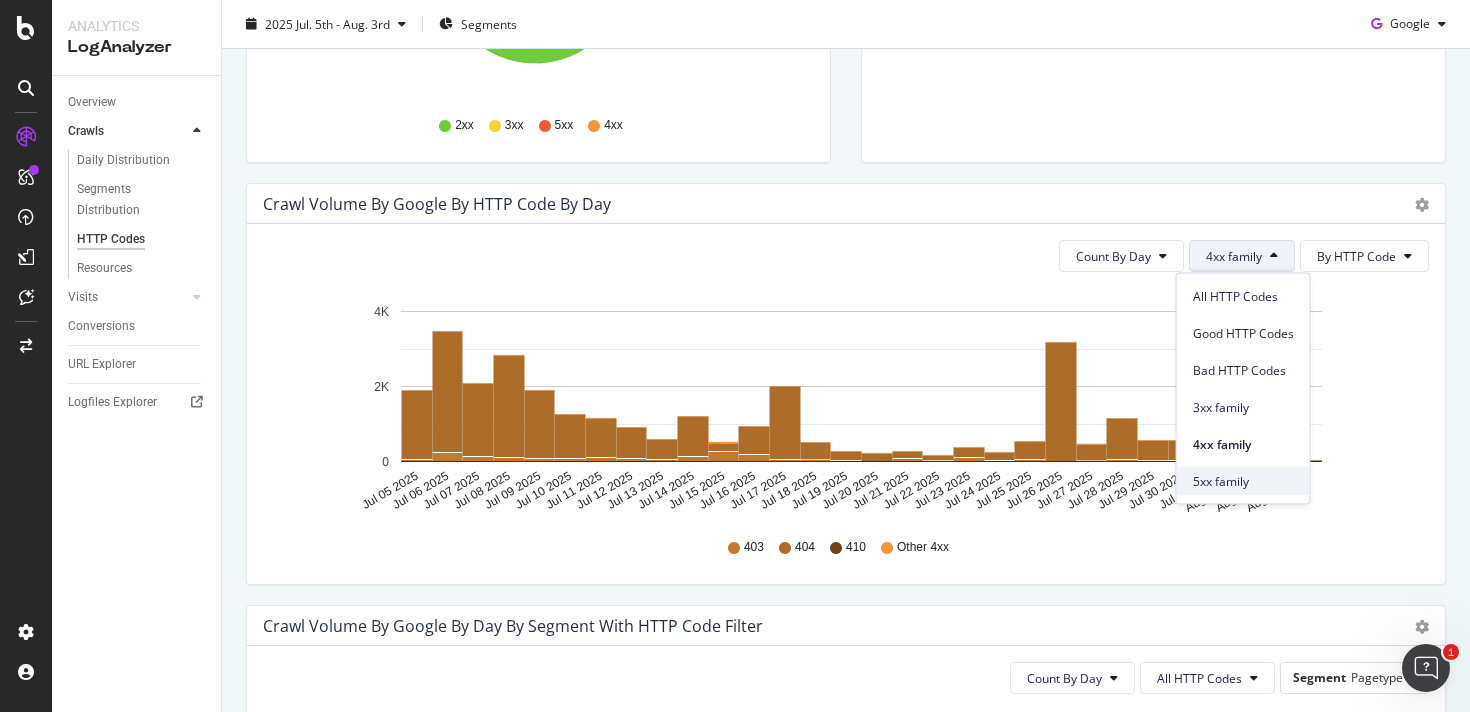 click on "5xx family" at bounding box center (1243, 481) 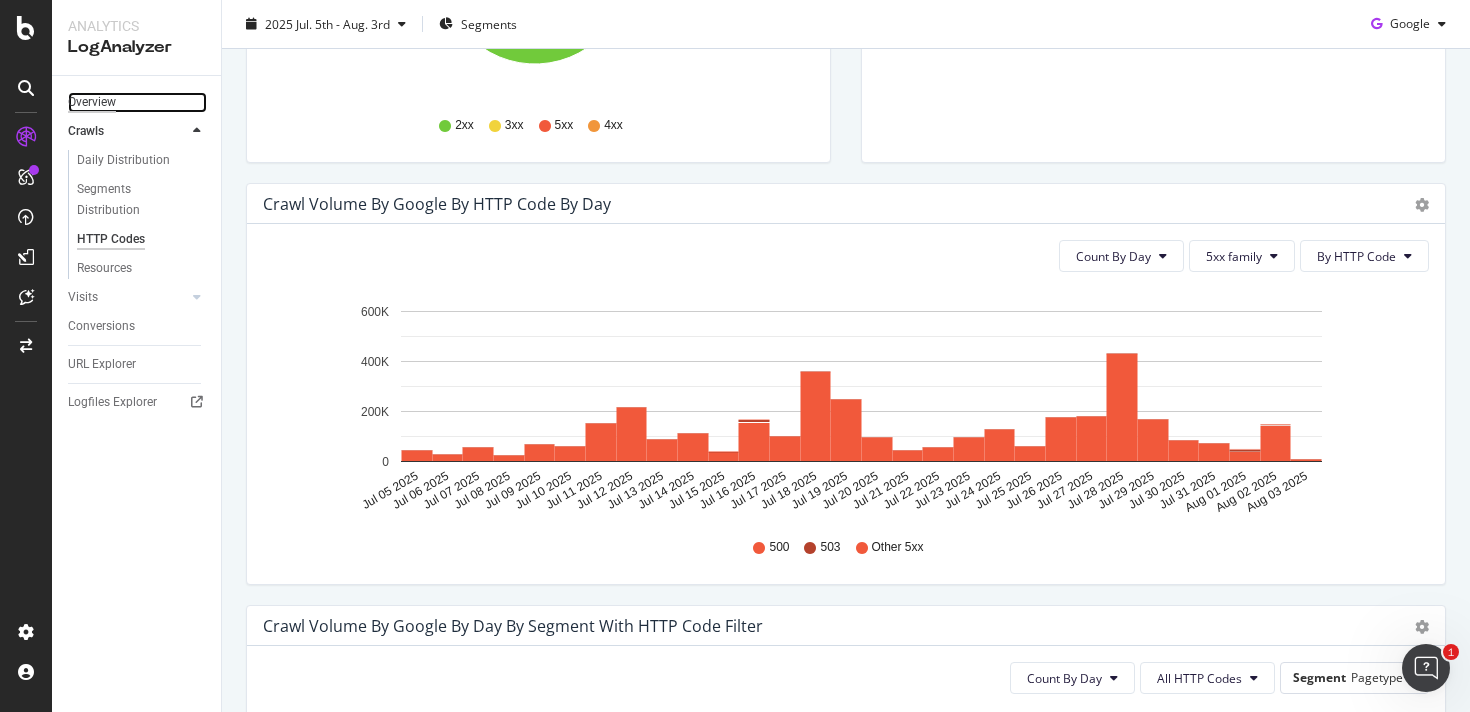 click on "Overview" at bounding box center (92, 102) 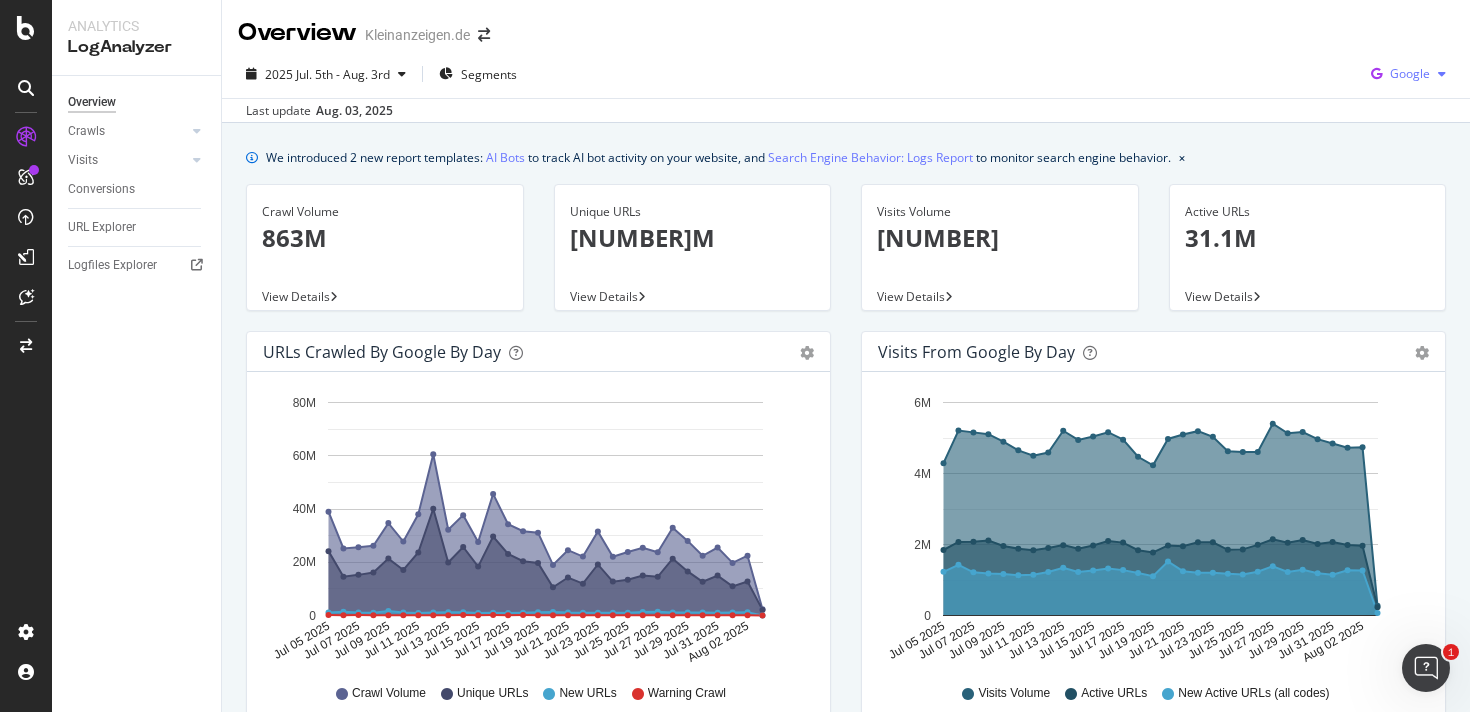 click on "Google" at bounding box center [1410, 73] 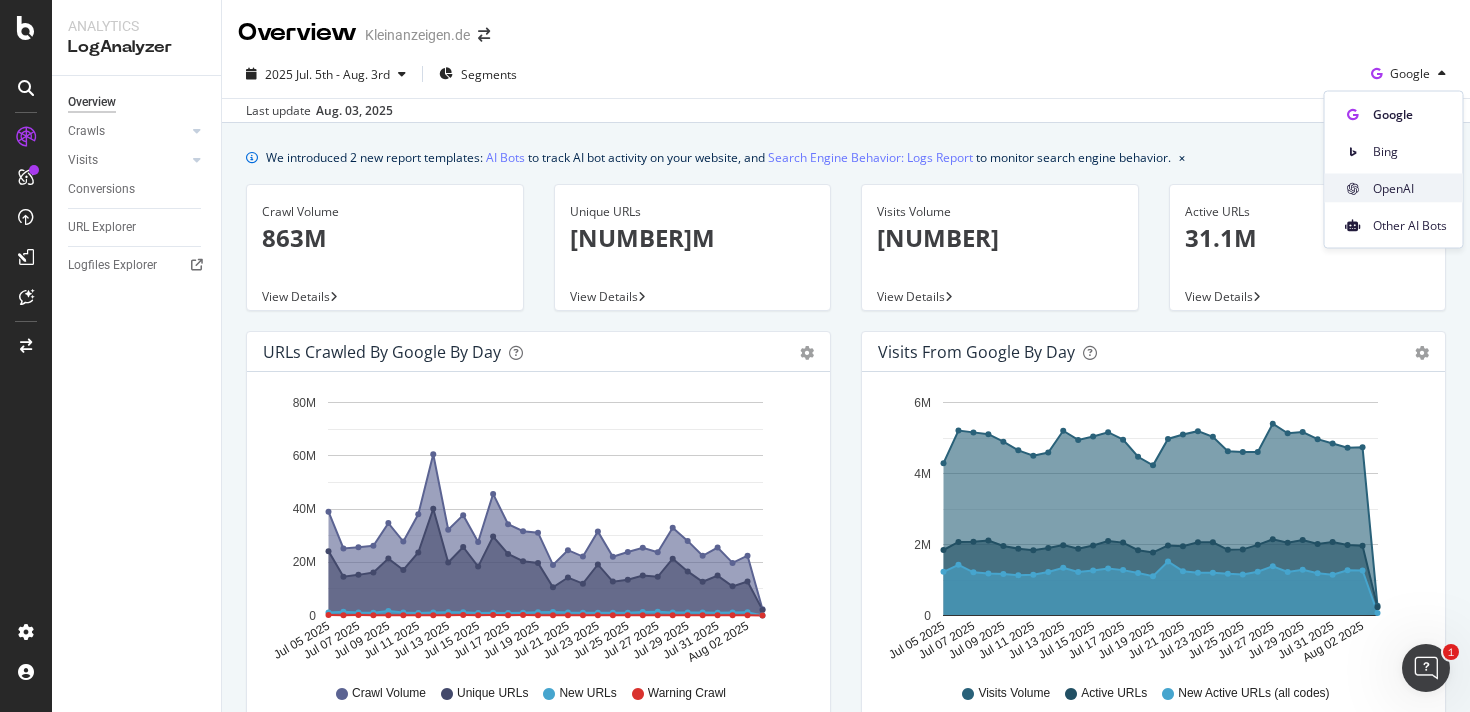 click on "OpenAI" at bounding box center [1410, 188] 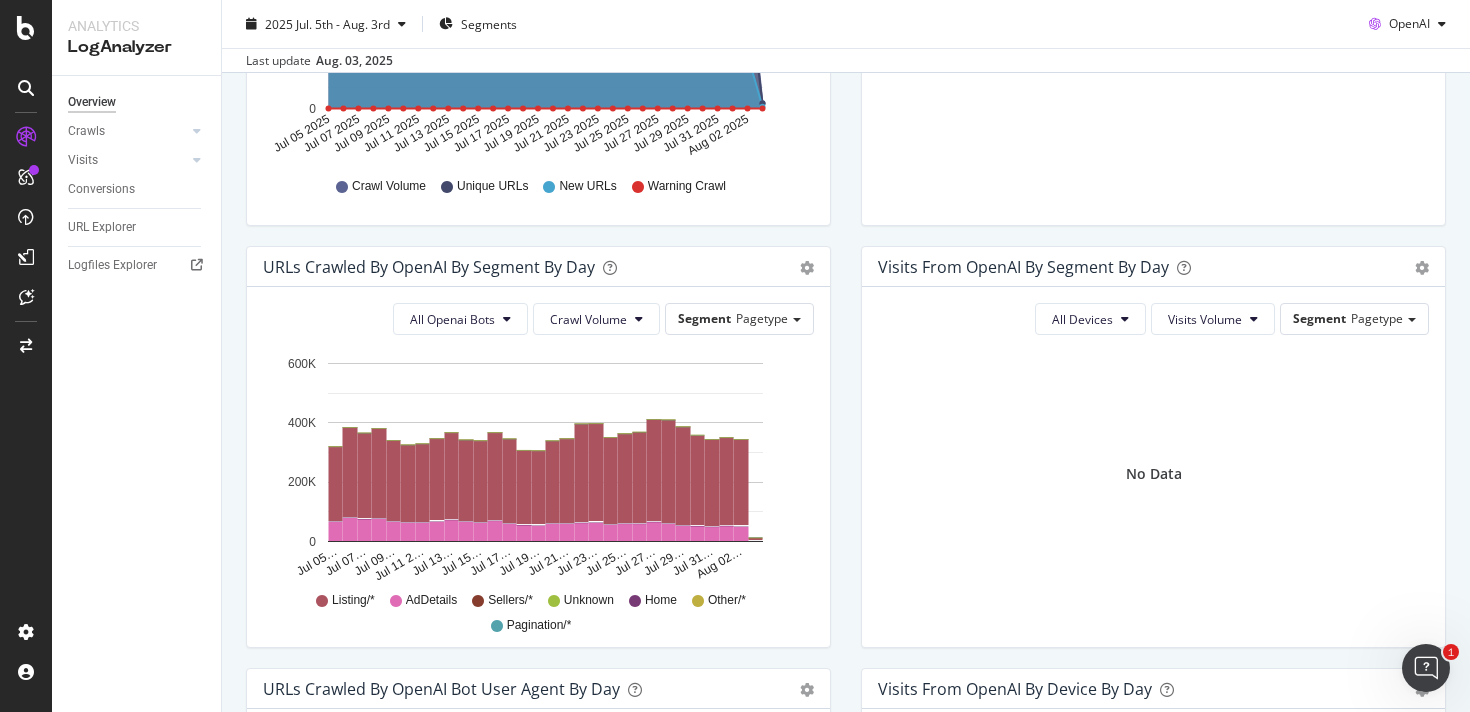 scroll, scrollTop: 536, scrollLeft: 0, axis: vertical 